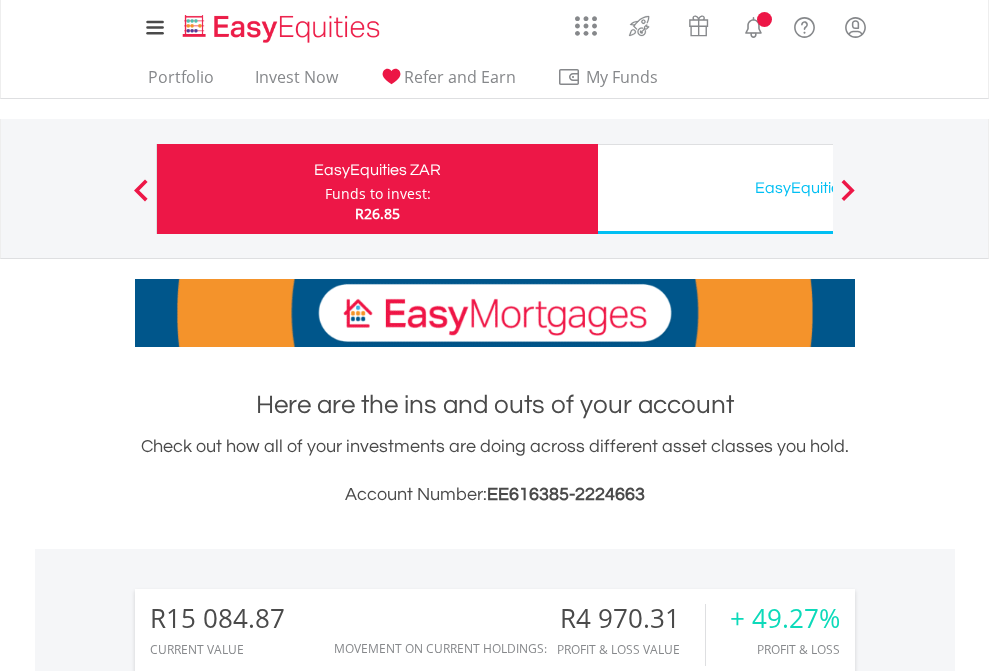 scroll, scrollTop: 0, scrollLeft: 0, axis: both 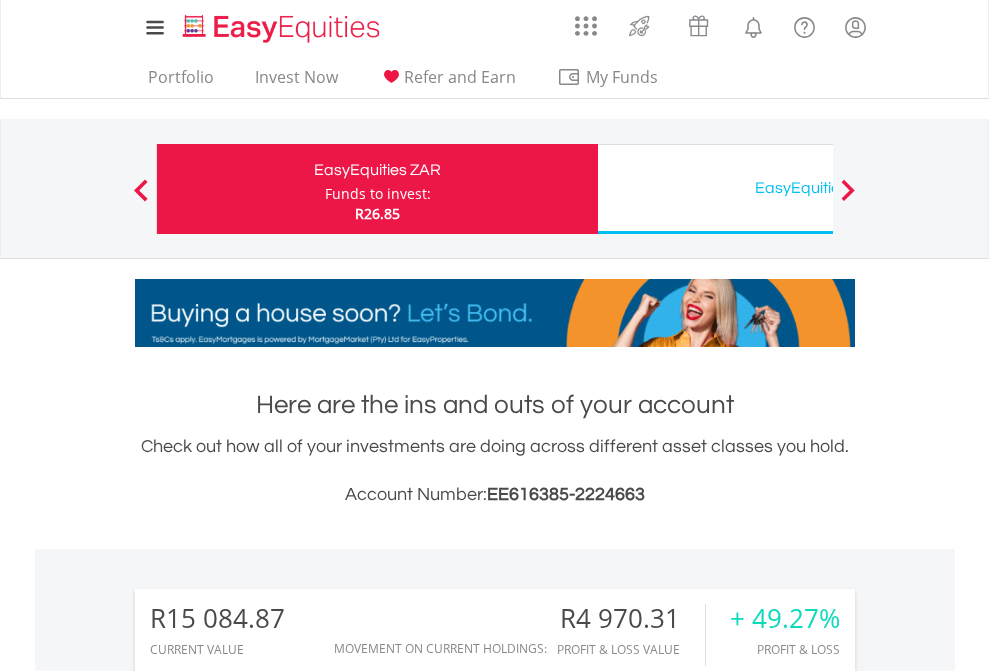 click on "Funds to invest:" at bounding box center [378, 194] 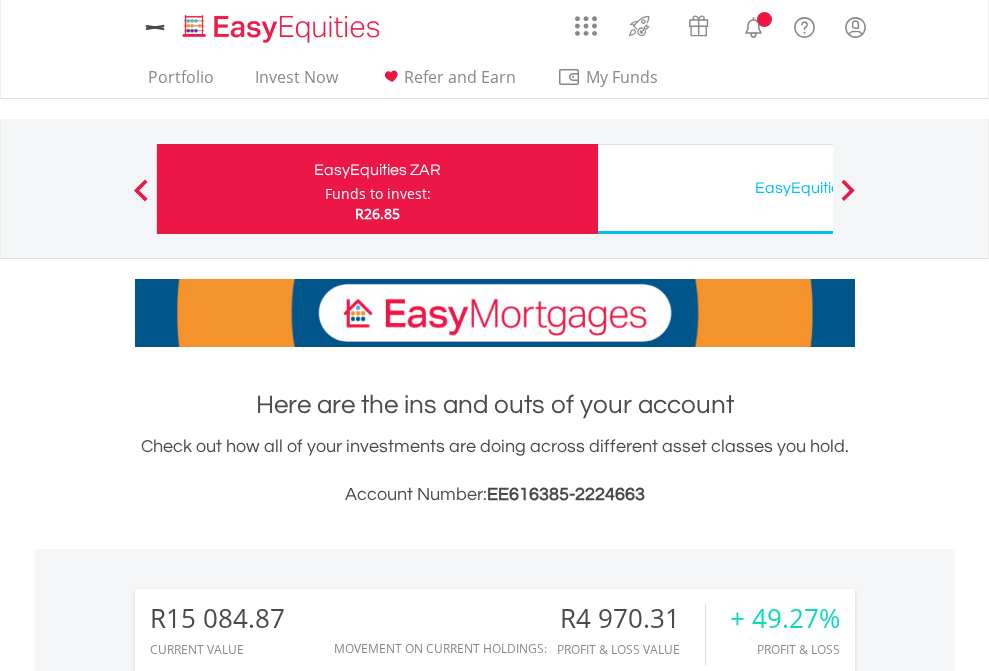 scroll, scrollTop: 0, scrollLeft: 0, axis: both 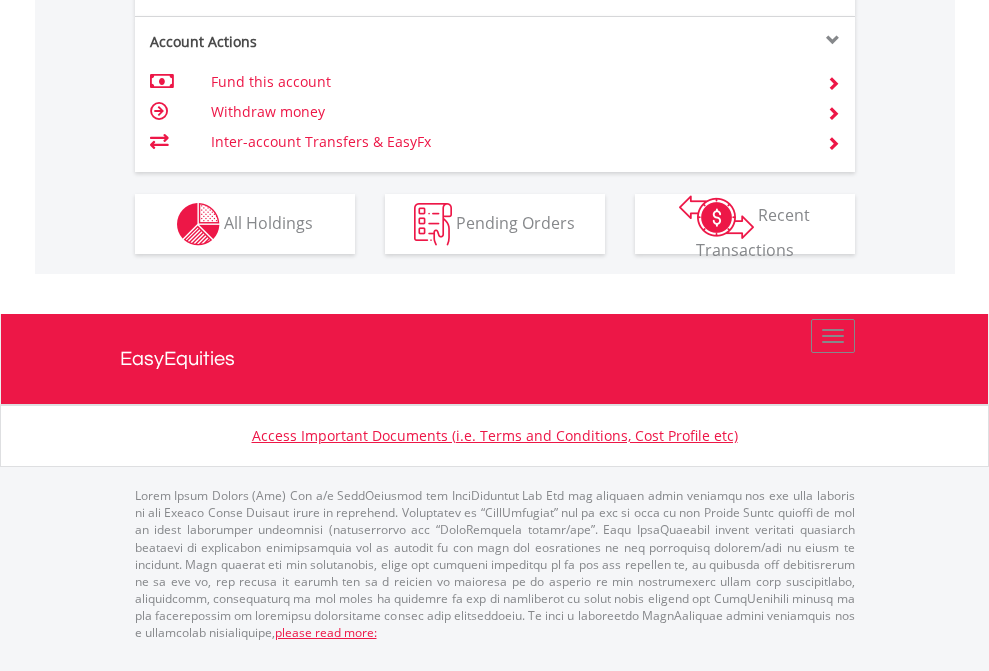 click on "Investment types" at bounding box center (706, -337) 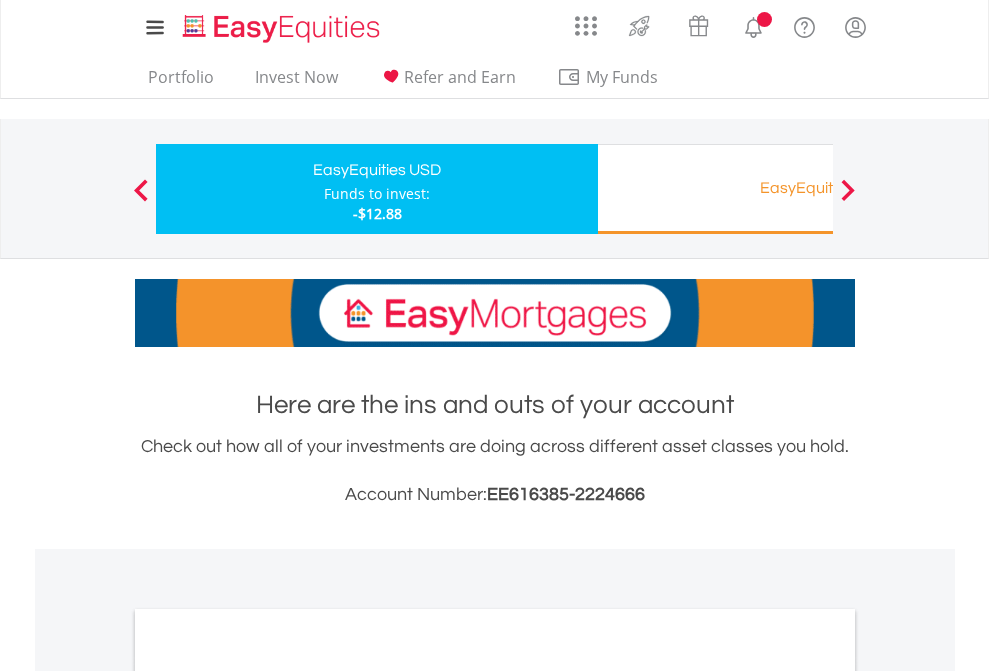 scroll, scrollTop: 0, scrollLeft: 0, axis: both 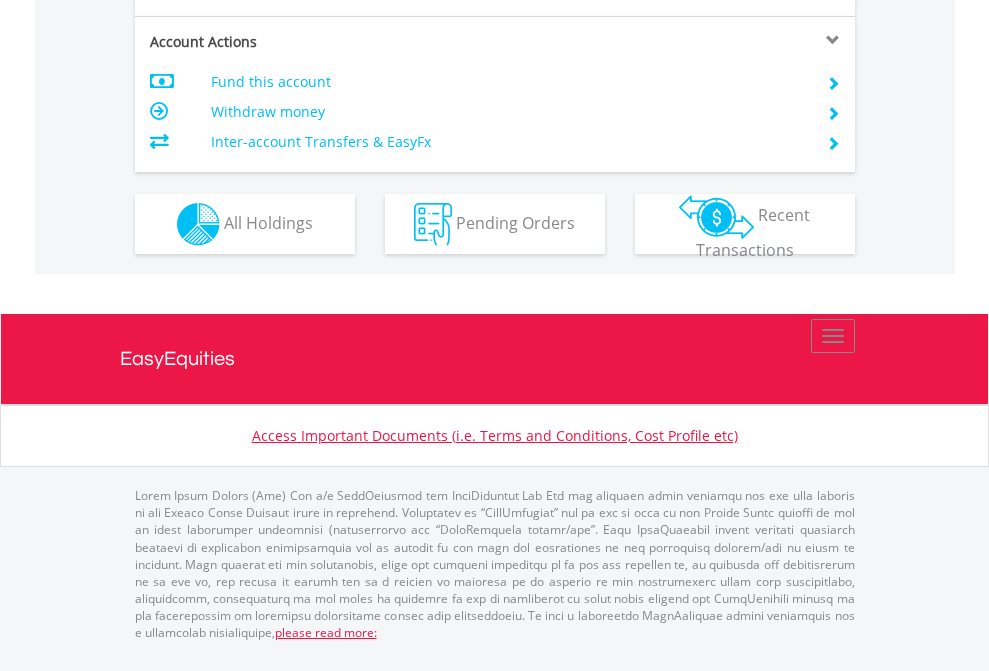 click on "Investment types" at bounding box center (706, -337) 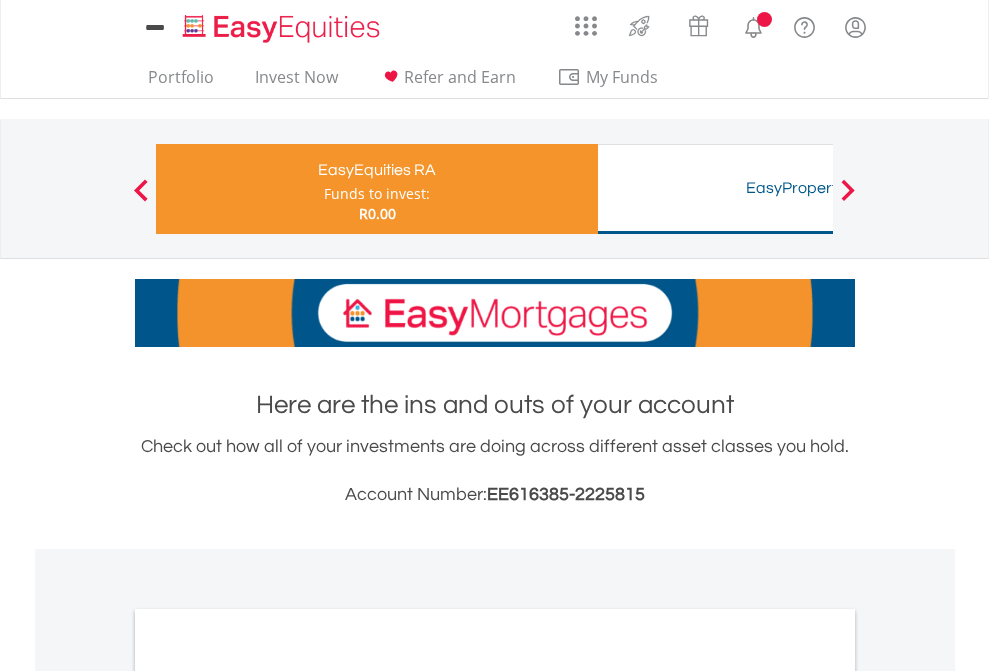 scroll, scrollTop: 0, scrollLeft: 0, axis: both 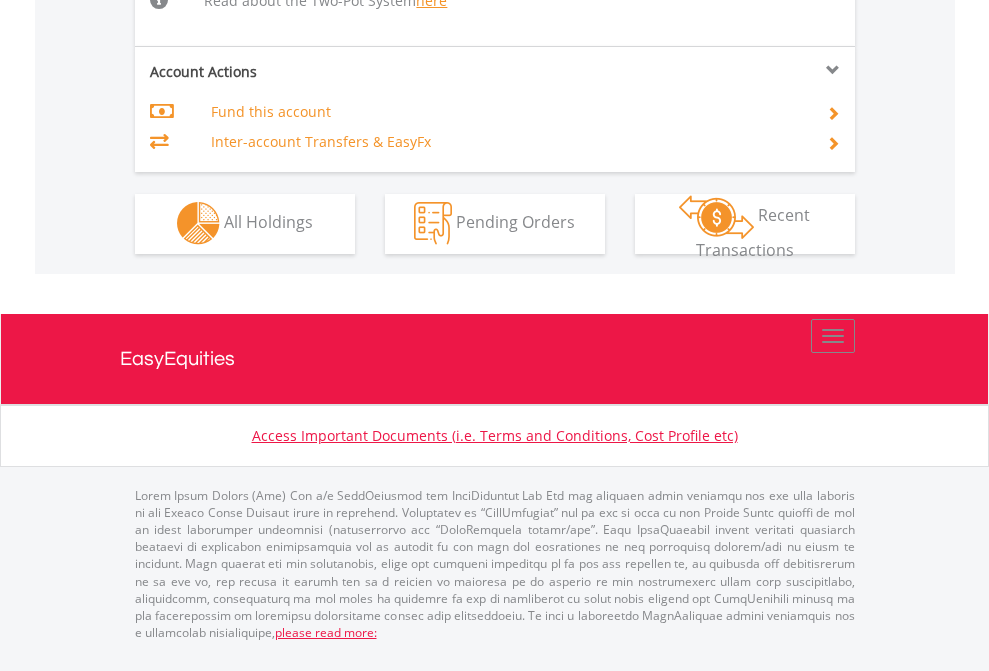 click on "Investment types" at bounding box center [706, -534] 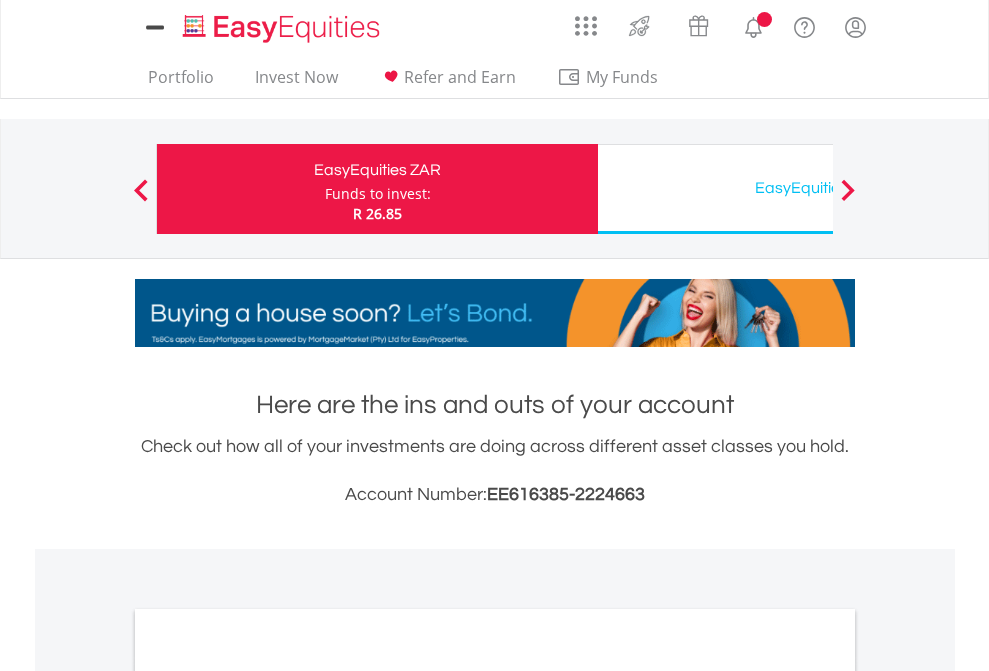 scroll, scrollTop: 0, scrollLeft: 0, axis: both 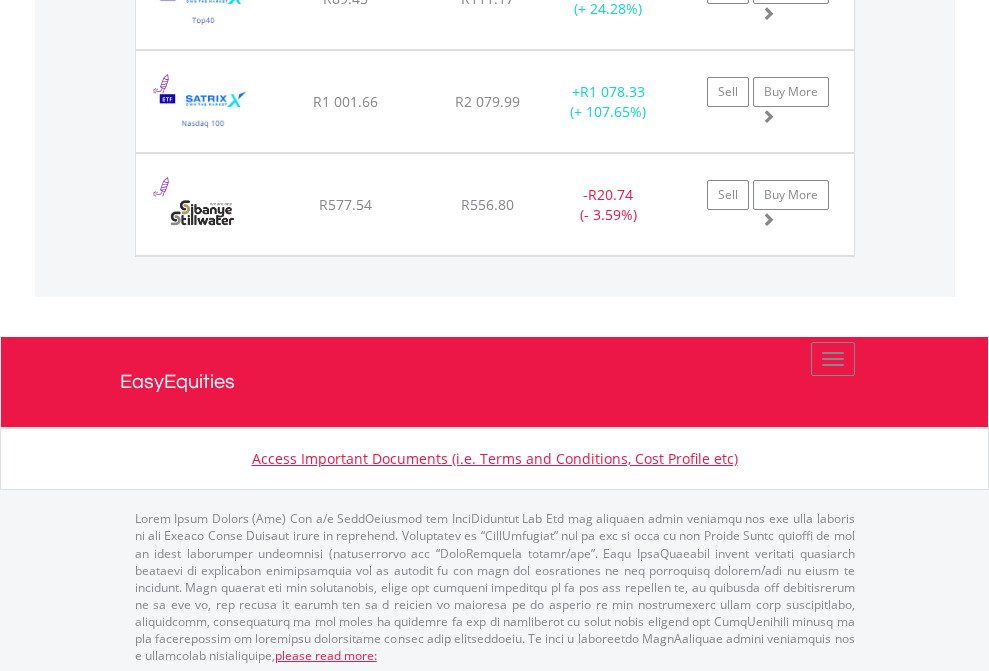 click on "EasyEquities USD" at bounding box center (818, -2116) 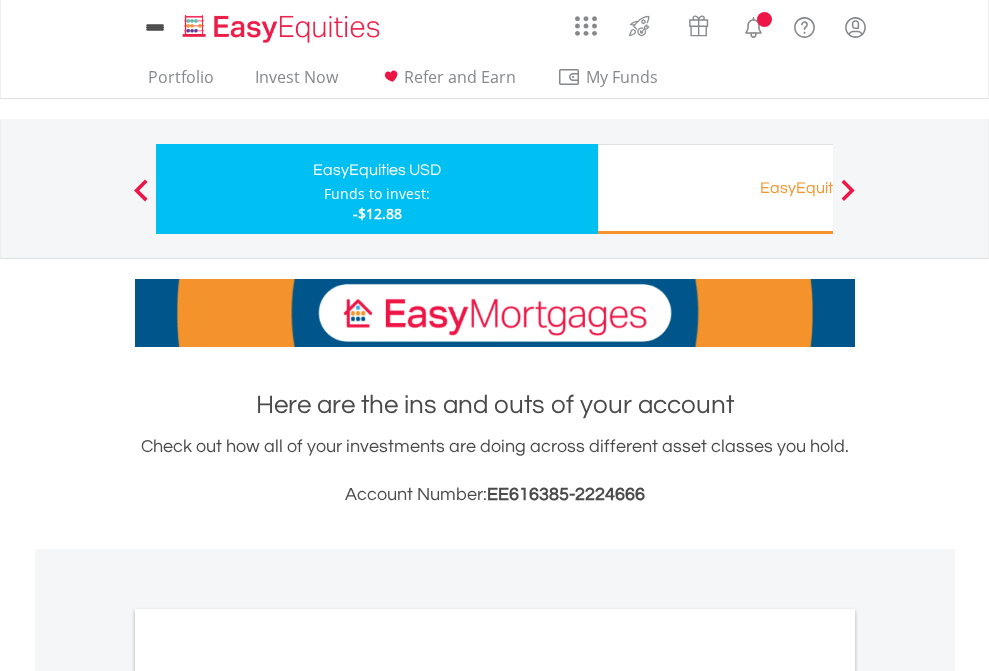 scroll, scrollTop: 0, scrollLeft: 0, axis: both 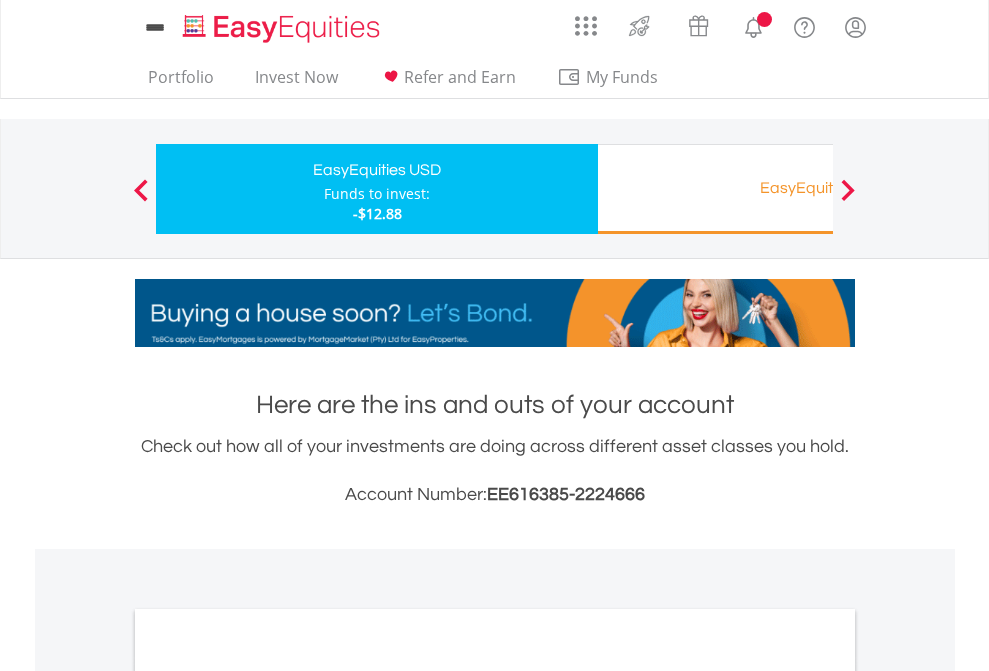 click on "All Holdings" at bounding box center [268, 1096] 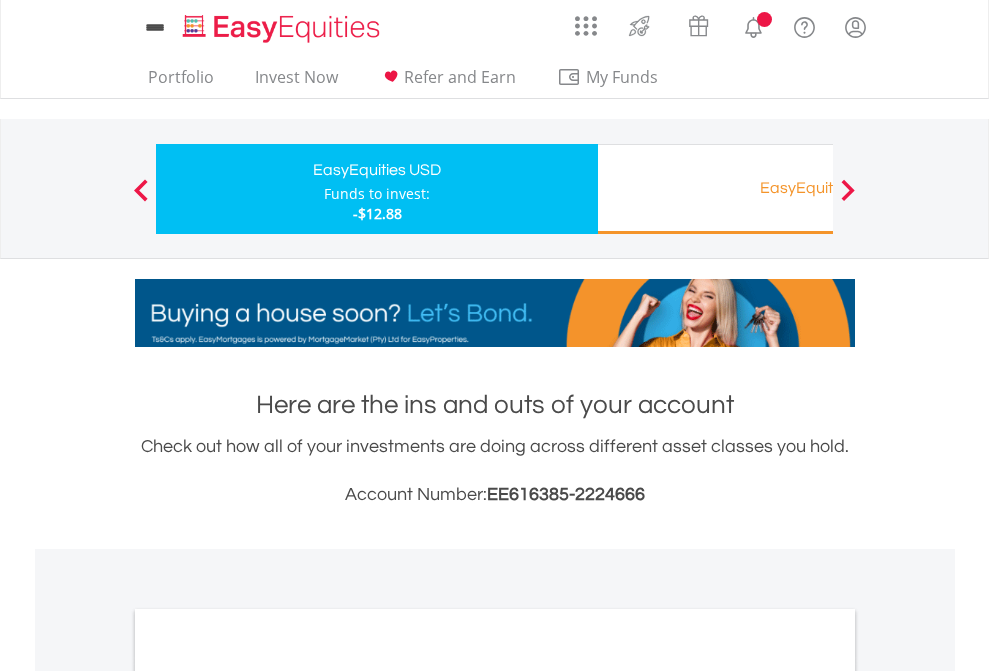 scroll, scrollTop: 1202, scrollLeft: 0, axis: vertical 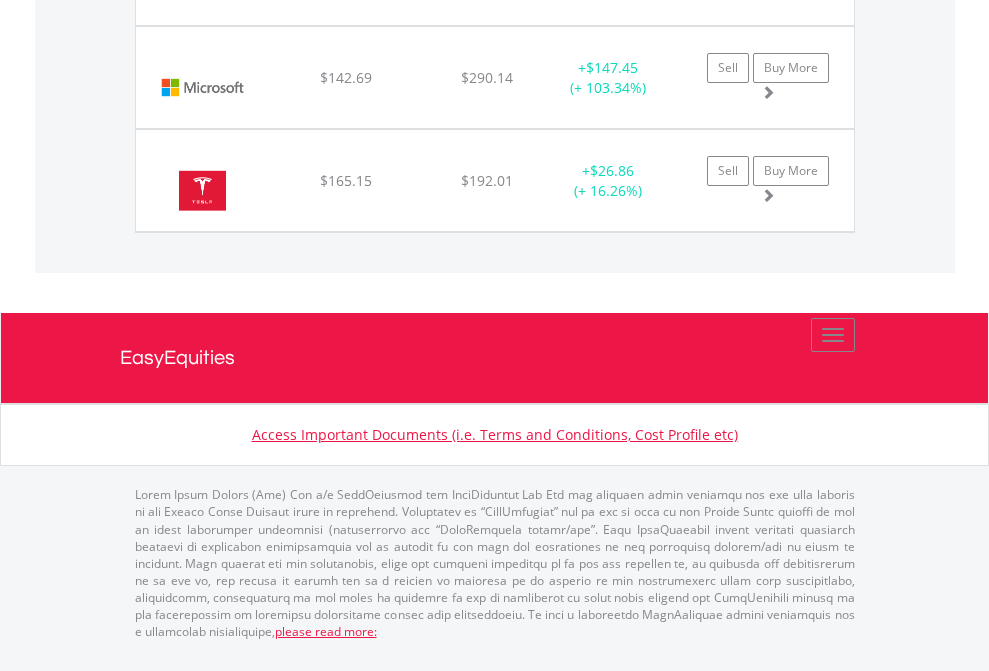 click on "EasyEquities RA" at bounding box center (818, -1751) 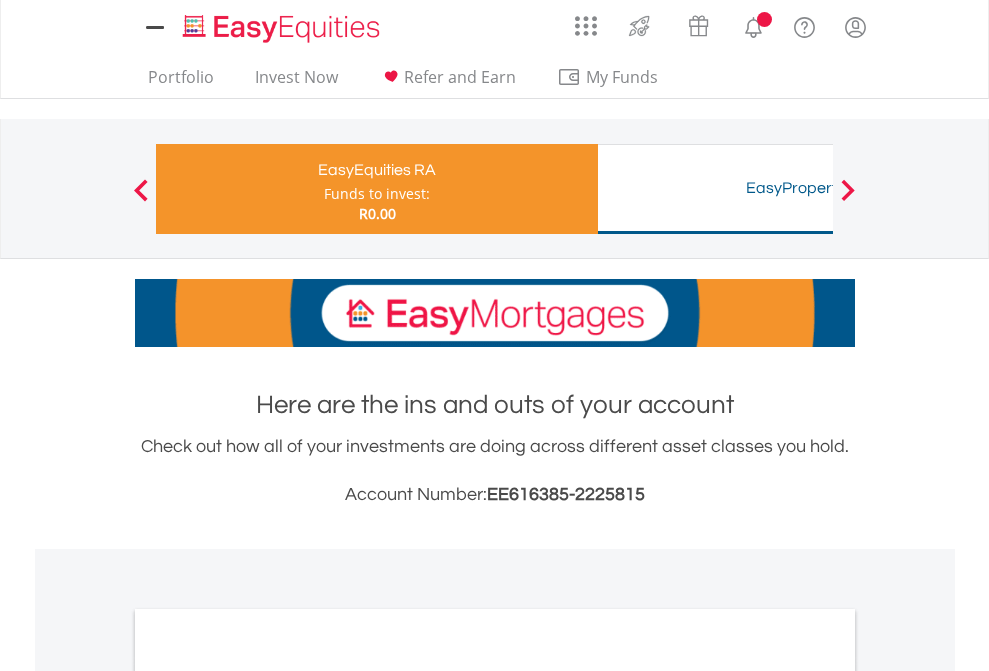 scroll, scrollTop: 1202, scrollLeft: 0, axis: vertical 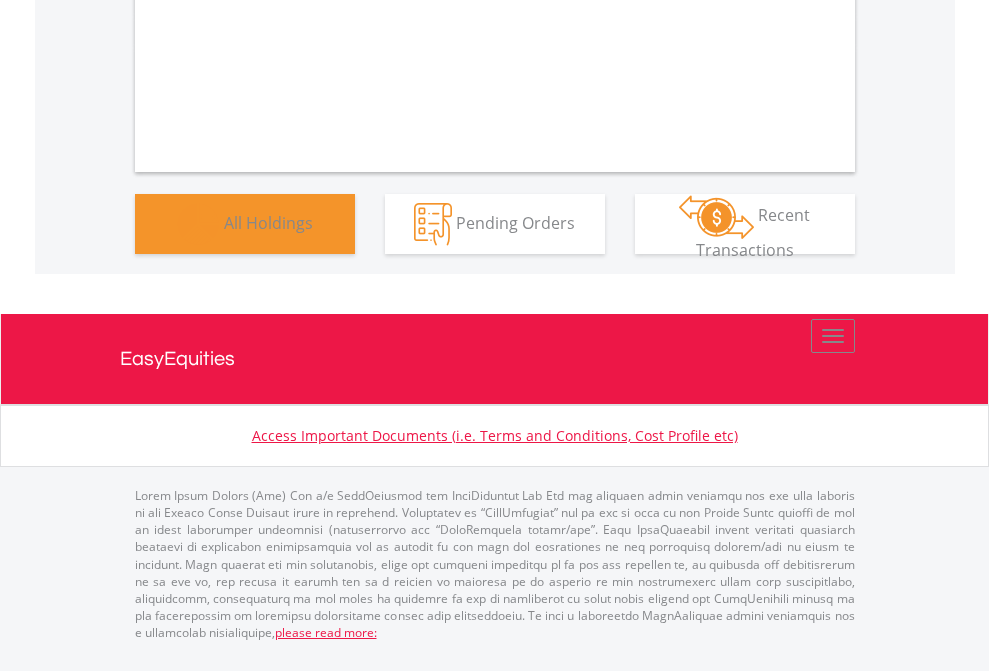 click on "All Holdings" at bounding box center [268, 222] 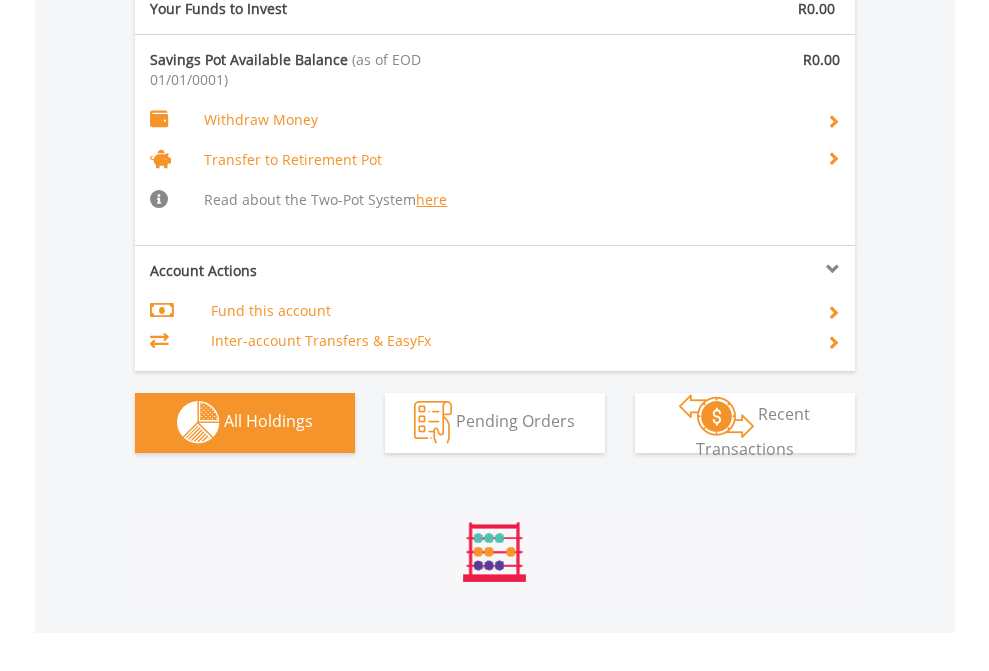 scroll, scrollTop: 999808, scrollLeft: 999687, axis: both 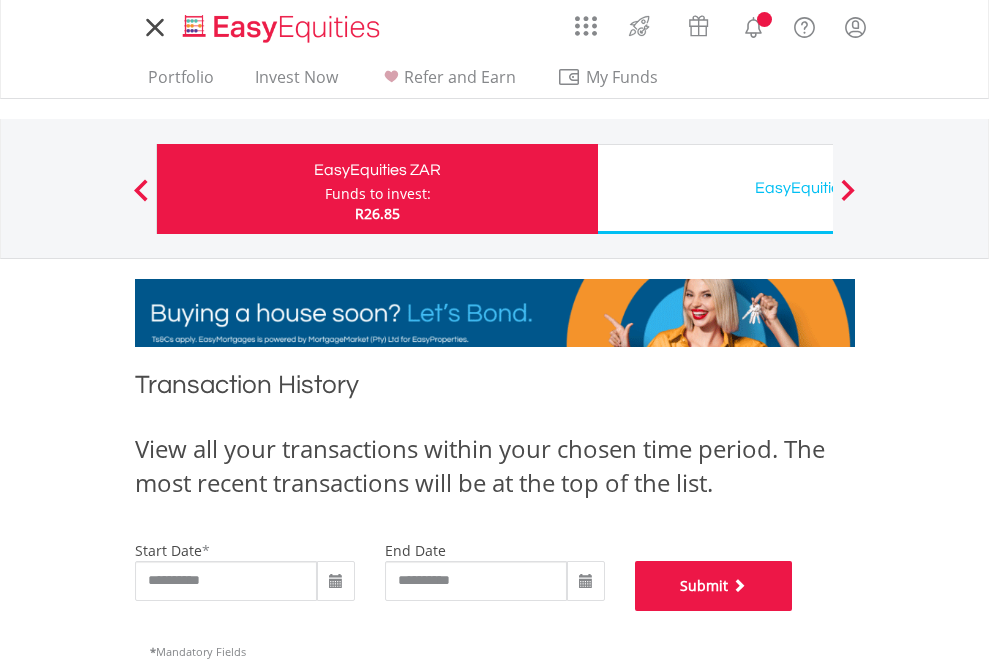 click on "Submit" at bounding box center [714, 586] 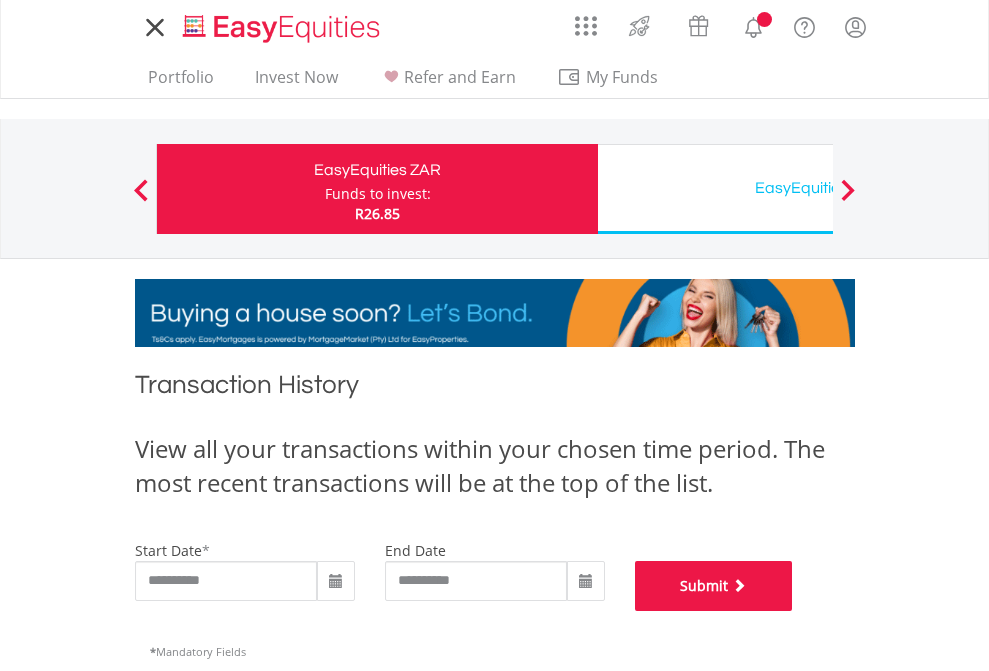 scroll, scrollTop: 811, scrollLeft: 0, axis: vertical 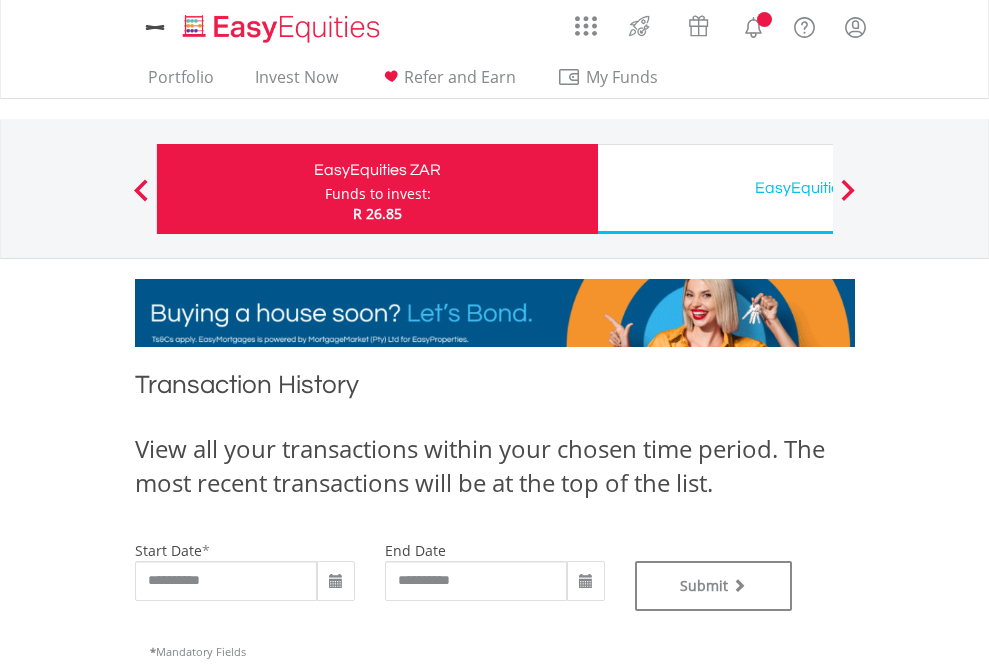 click on "EasyEquities USD" at bounding box center [818, 188] 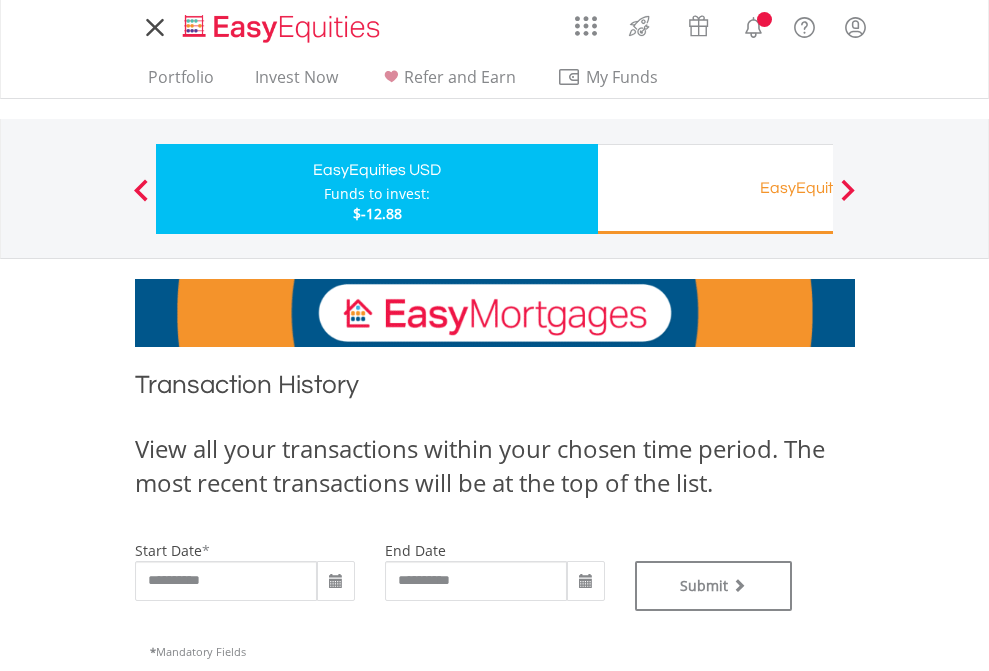 type on "**********" 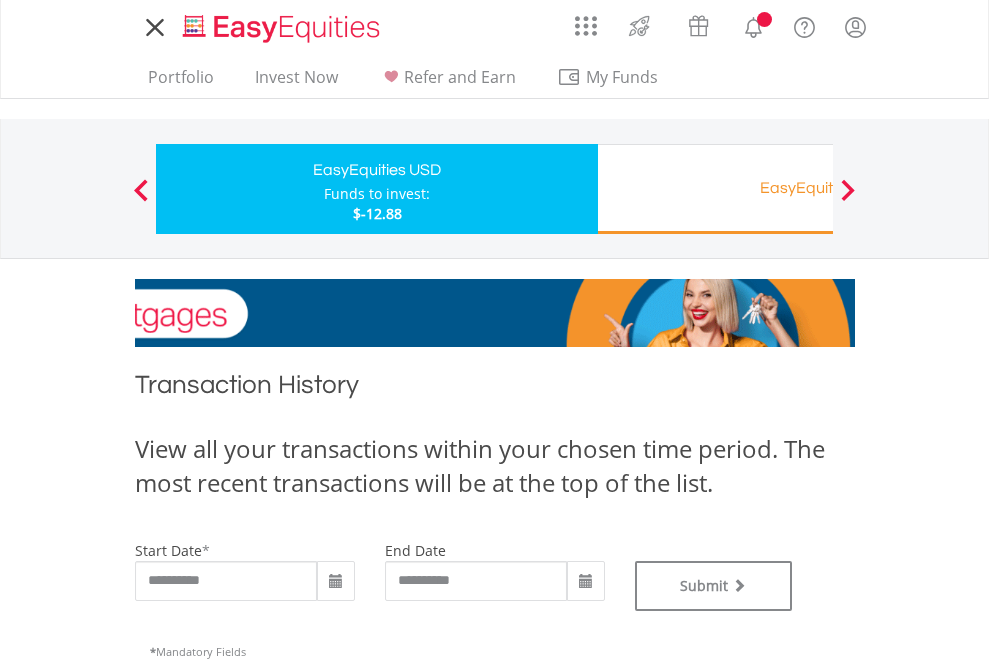 scroll, scrollTop: 0, scrollLeft: 0, axis: both 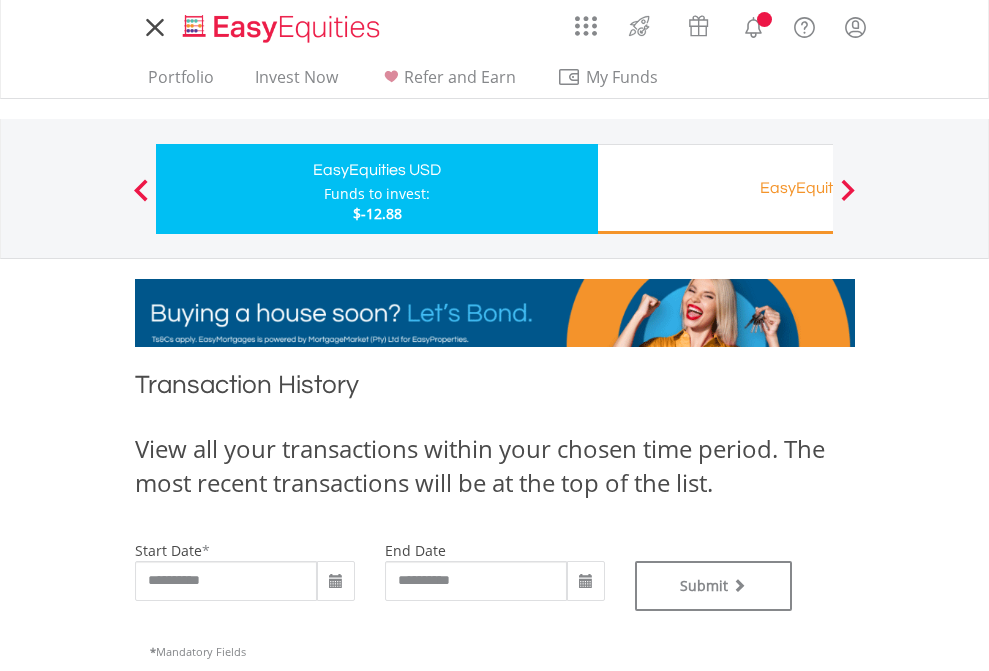 type on "**********" 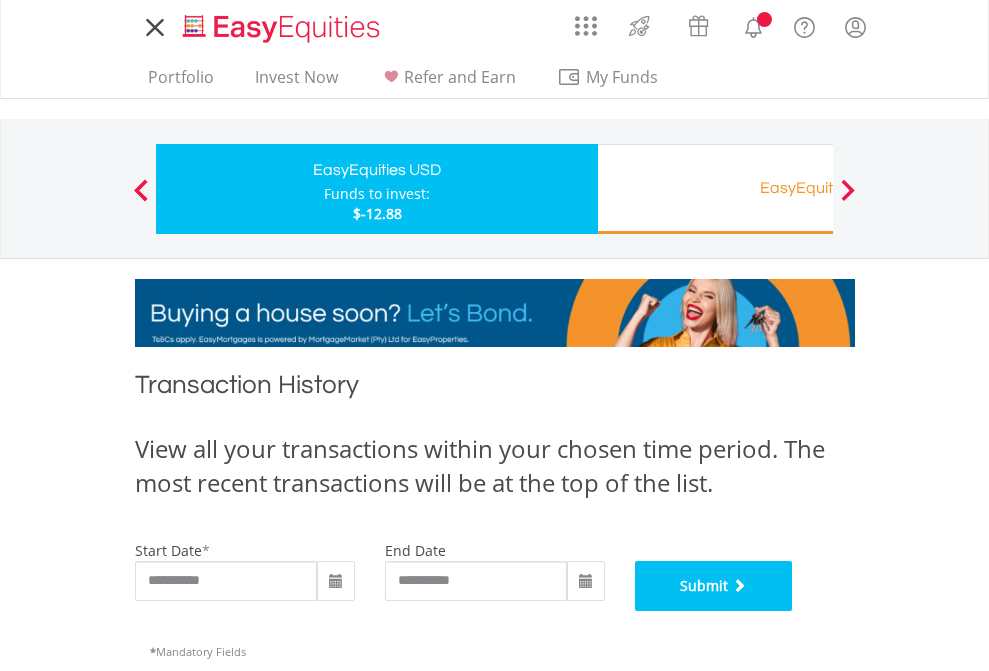 click on "Submit" at bounding box center [714, 586] 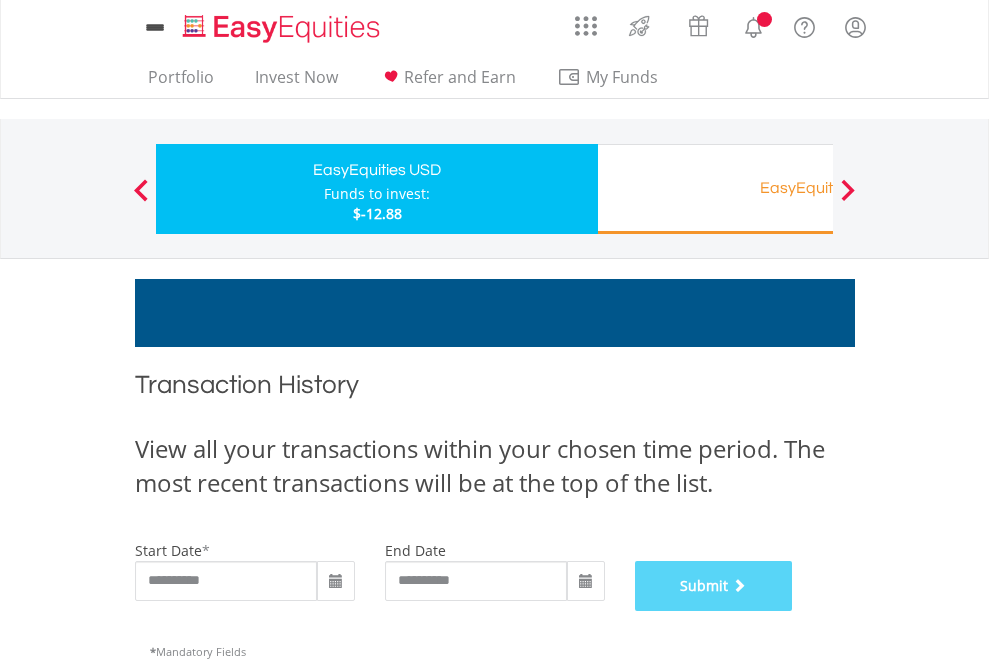 scroll, scrollTop: 811, scrollLeft: 0, axis: vertical 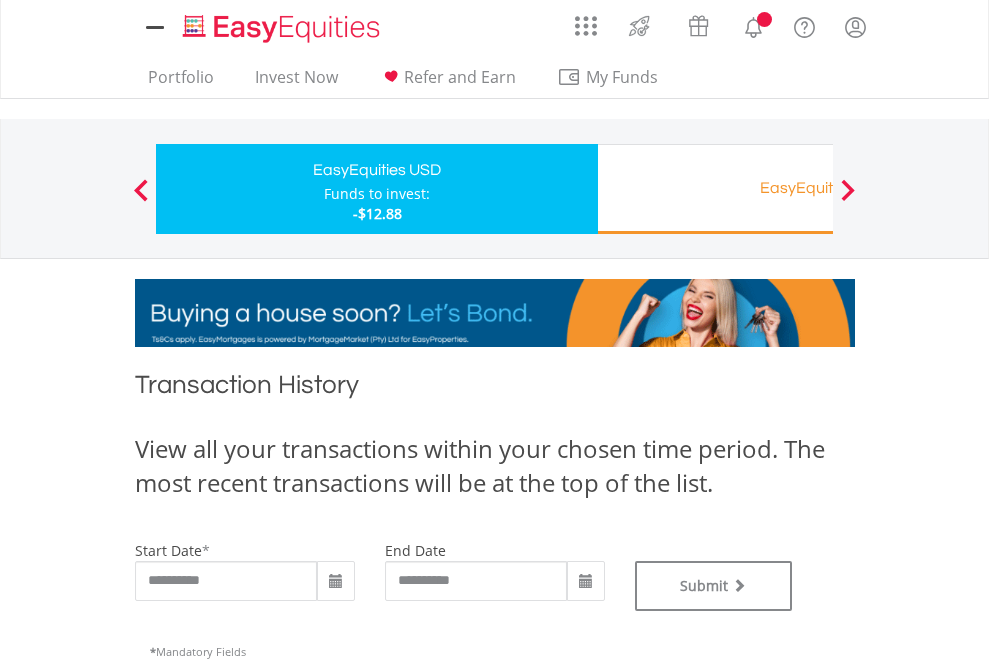 click on "EasyEquities RA" at bounding box center (818, 188) 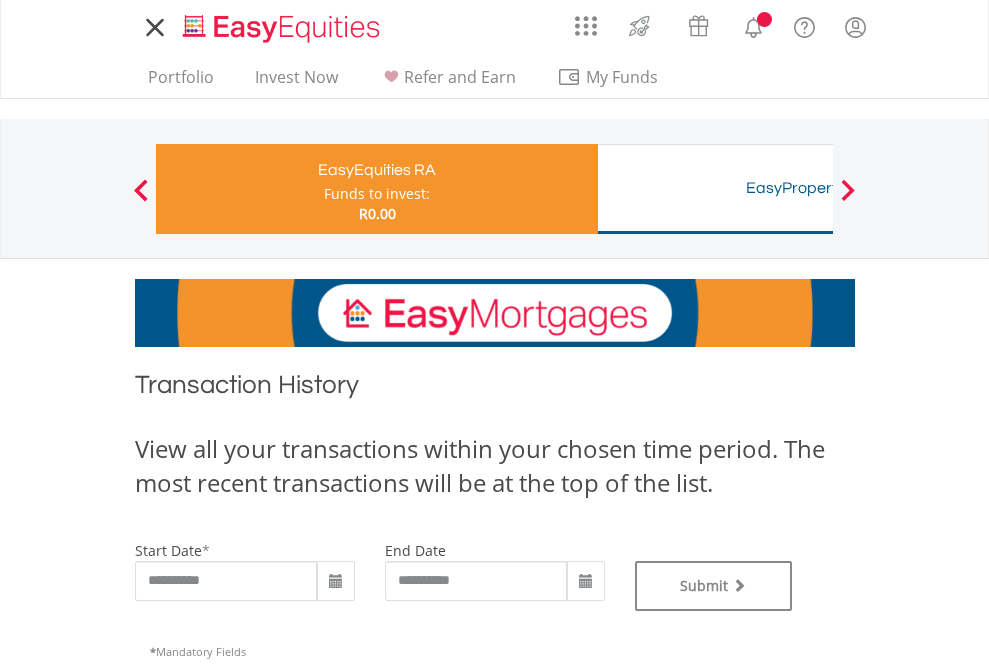 scroll, scrollTop: 0, scrollLeft: 0, axis: both 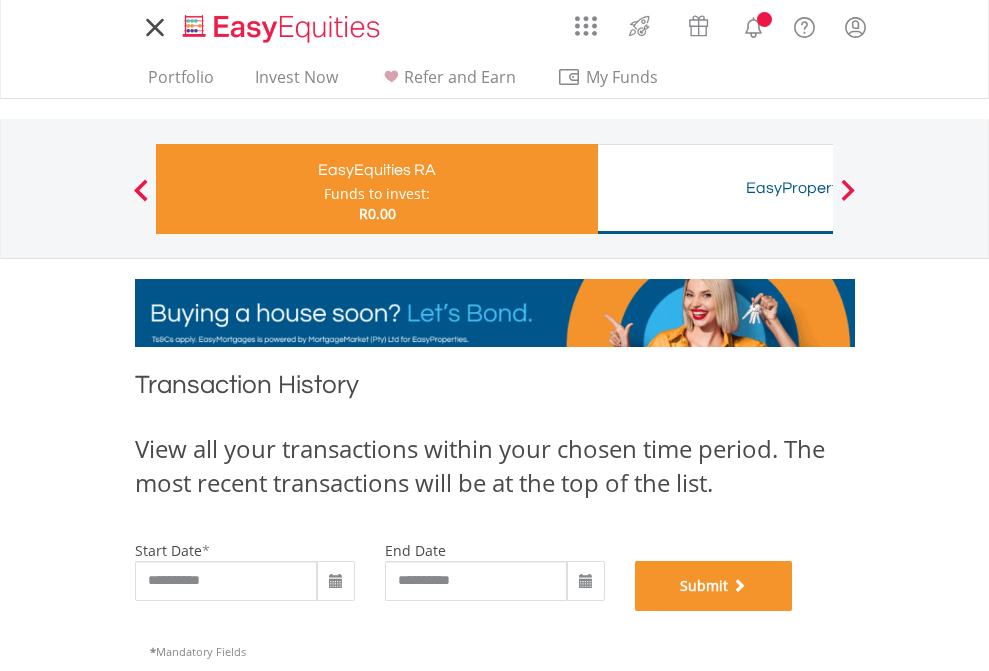 click on "Submit" at bounding box center [714, 586] 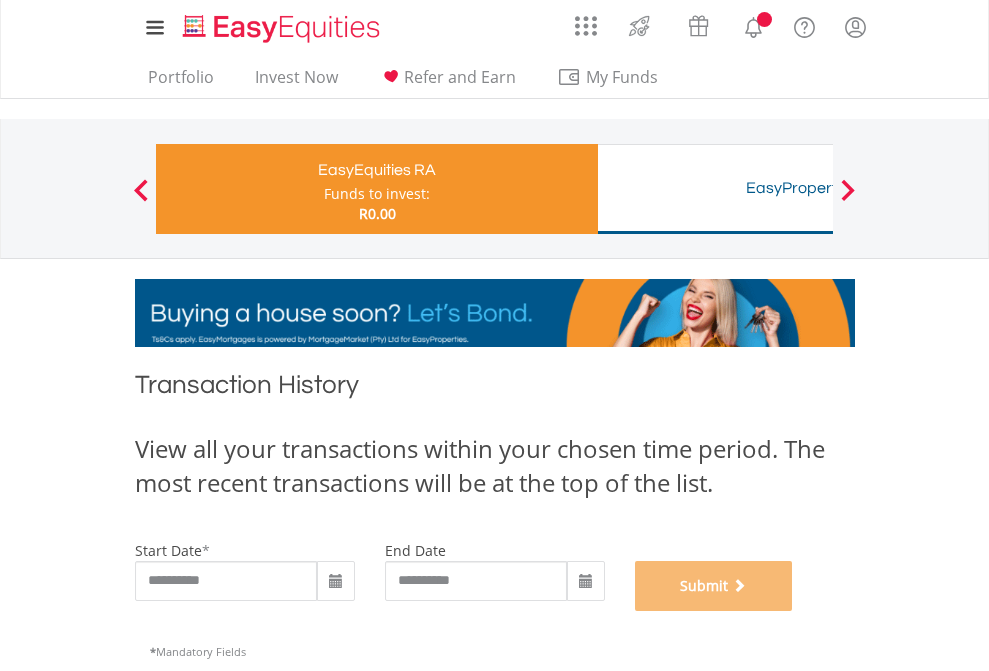 scroll, scrollTop: 811, scrollLeft: 0, axis: vertical 